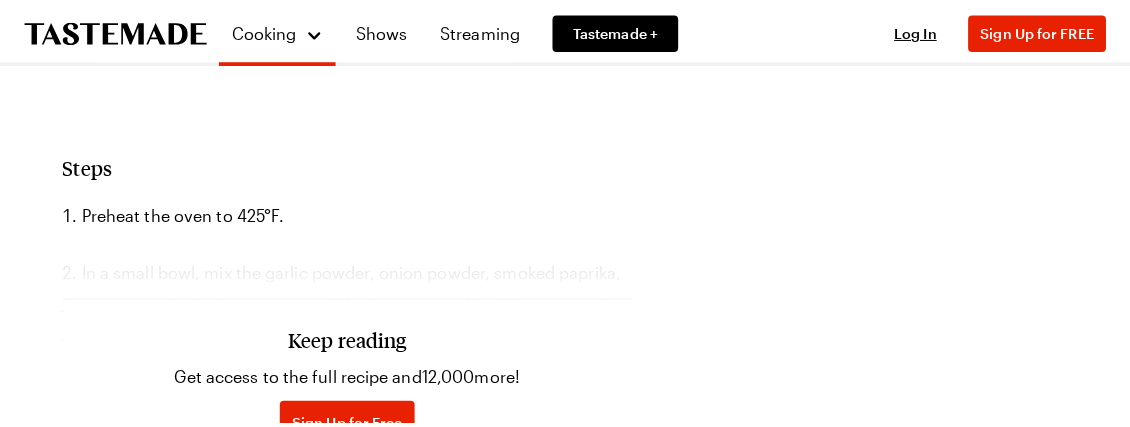 scroll, scrollTop: 1300, scrollLeft: 0, axis: vertical 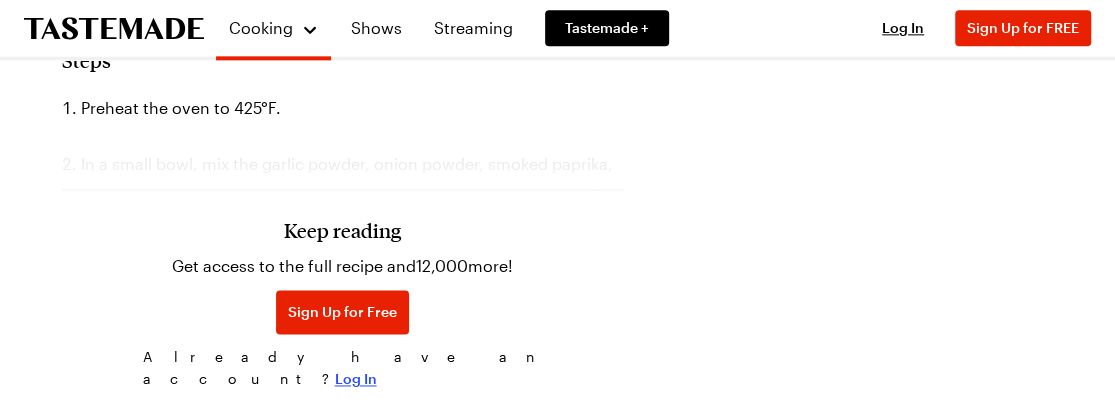 click on "Log In" at bounding box center (356, 379) 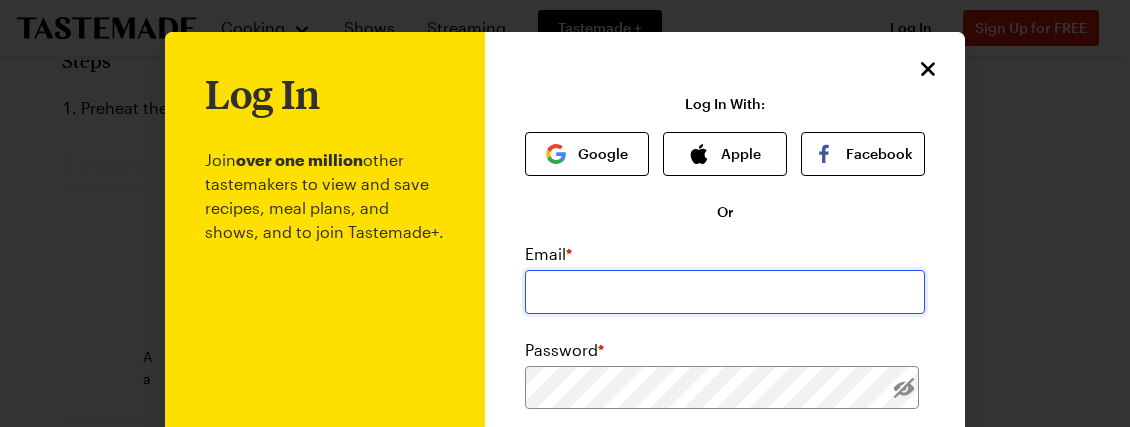 type on "[EMAIL]" 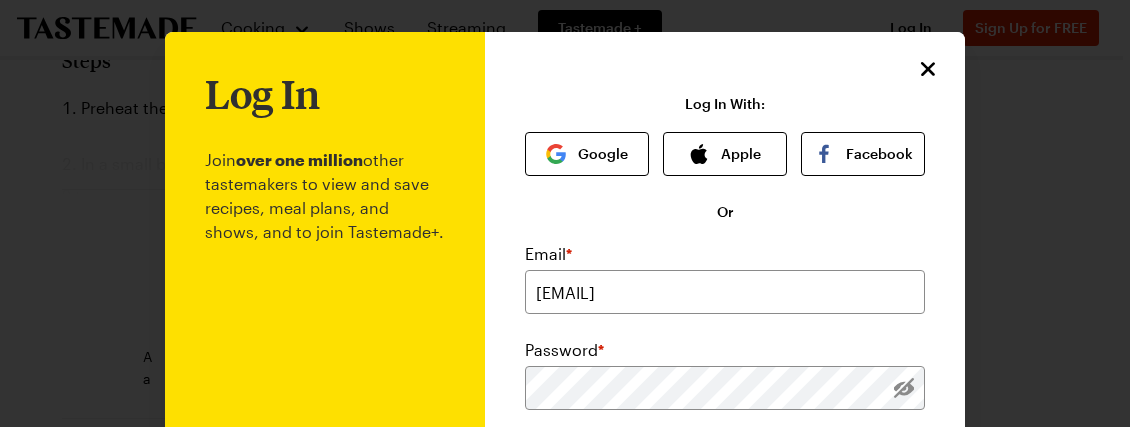 scroll, scrollTop: 100, scrollLeft: 0, axis: vertical 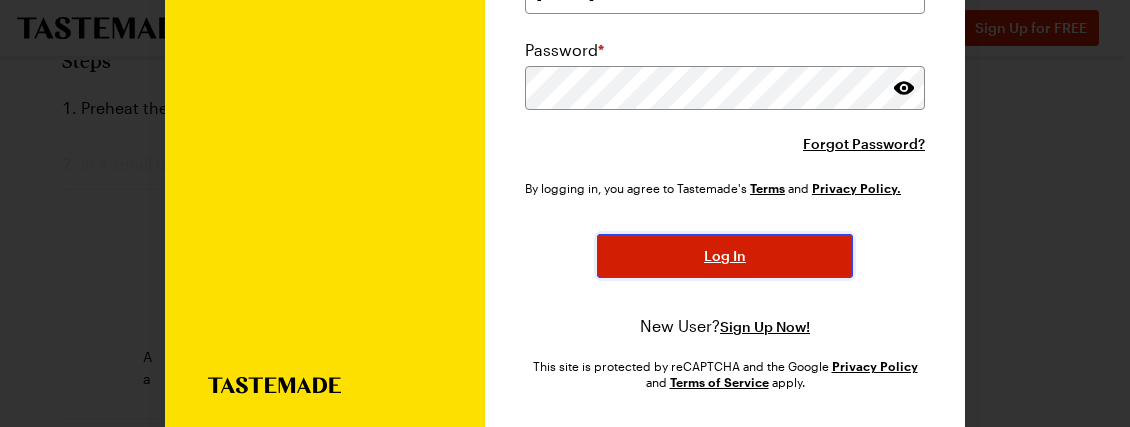 click on "Log In" at bounding box center [725, 256] 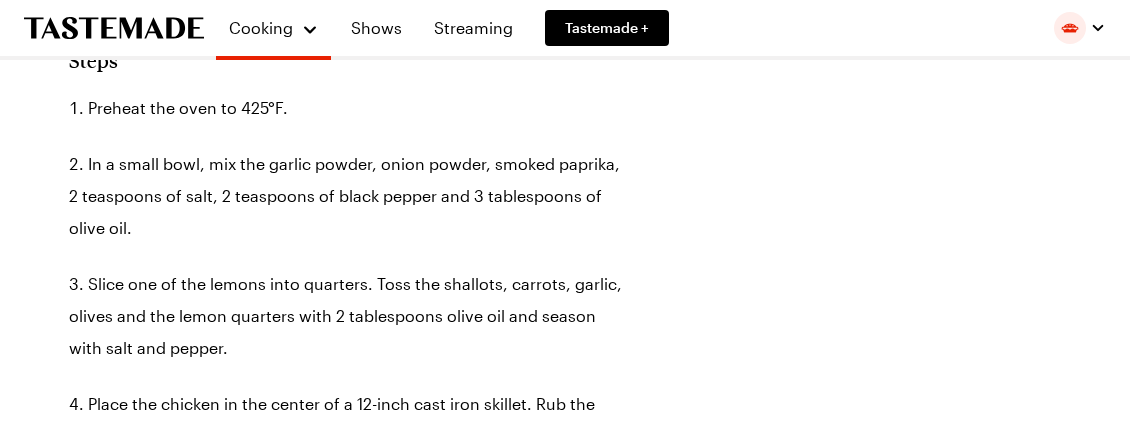 type on "x" 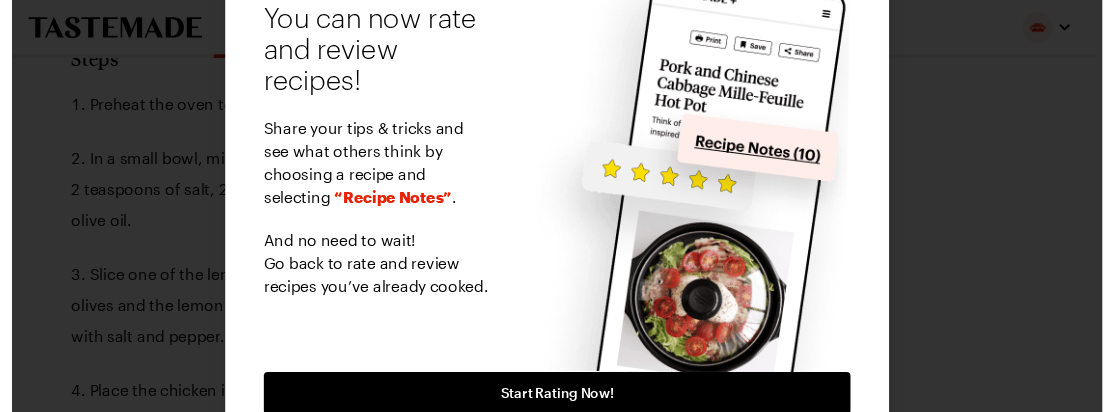 scroll, scrollTop: 171, scrollLeft: 0, axis: vertical 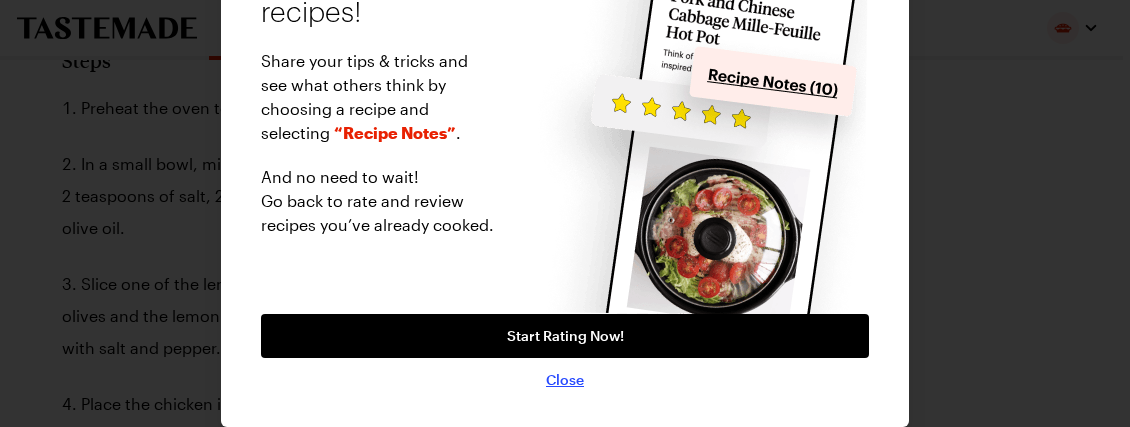 click on "Close" at bounding box center [565, 380] 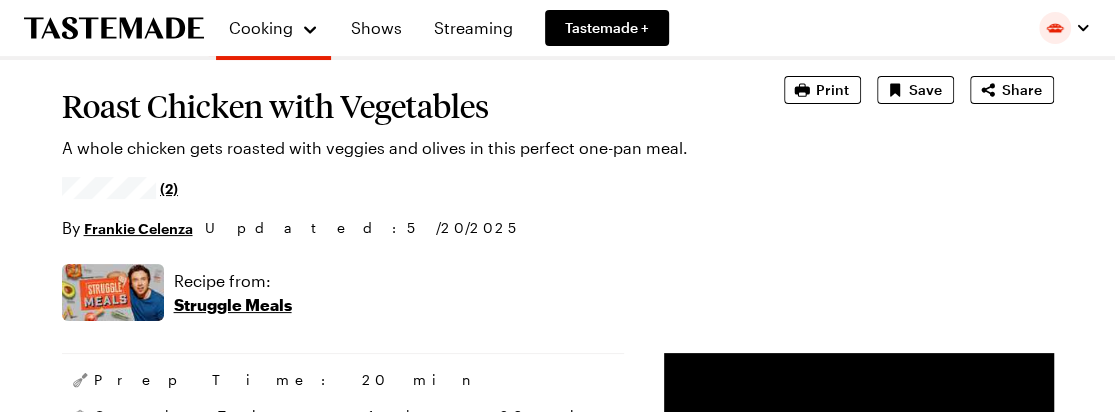 scroll, scrollTop: 0, scrollLeft: 0, axis: both 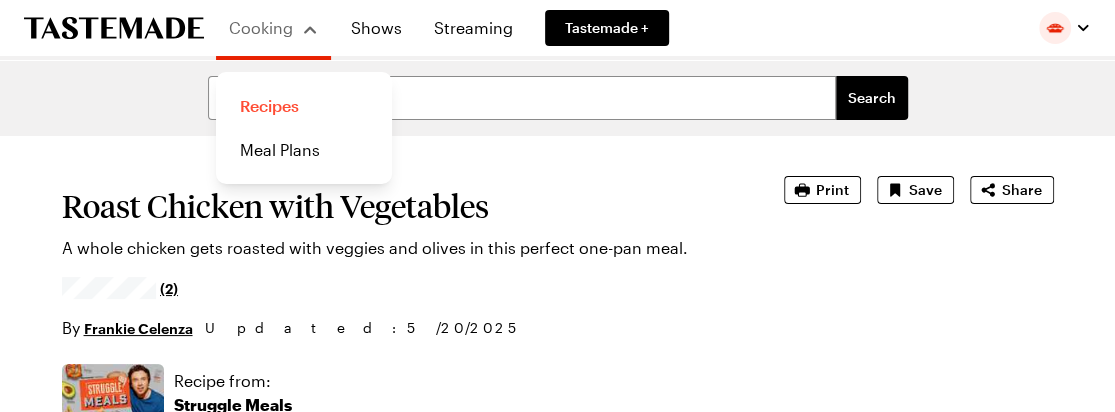 click on "Recipes" at bounding box center [304, 106] 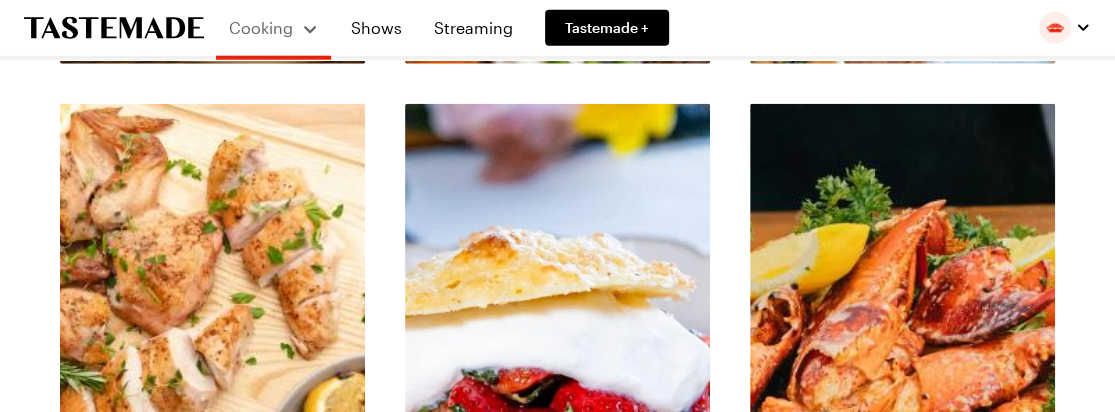 scroll, scrollTop: 2800, scrollLeft: 0, axis: vertical 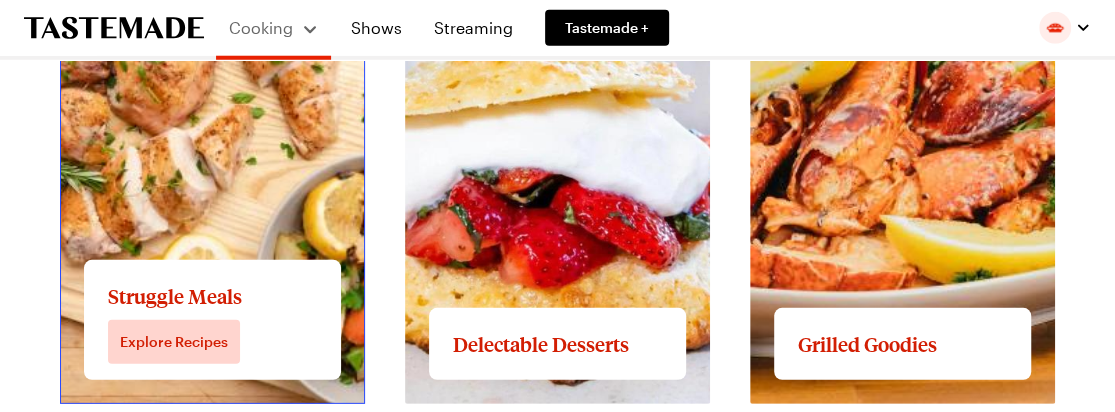 click on "View full content for Struggle Meals" at bounding box center (195, -85) 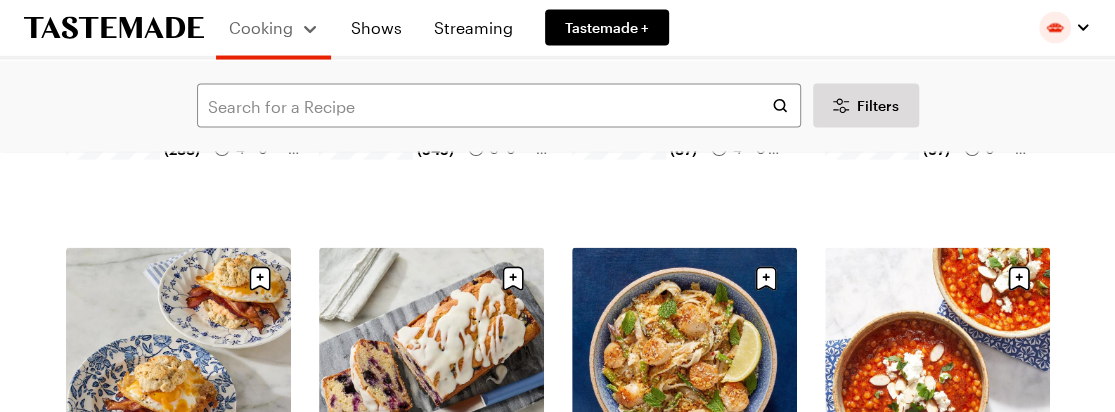 scroll, scrollTop: 2100, scrollLeft: 0, axis: vertical 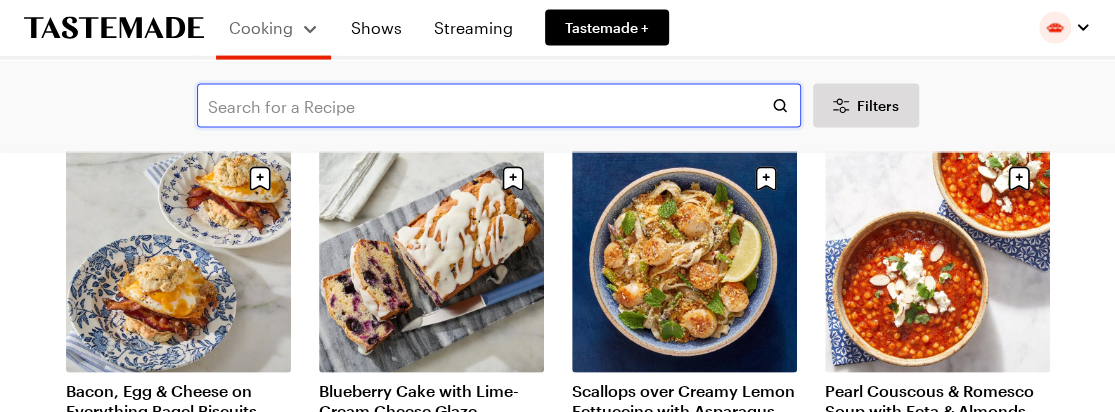 click at bounding box center (499, 106) 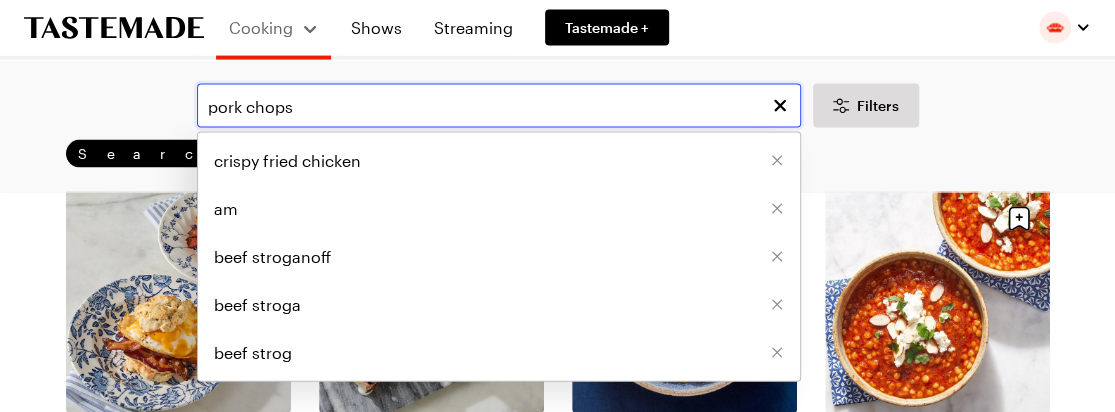 scroll, scrollTop: 0, scrollLeft: 0, axis: both 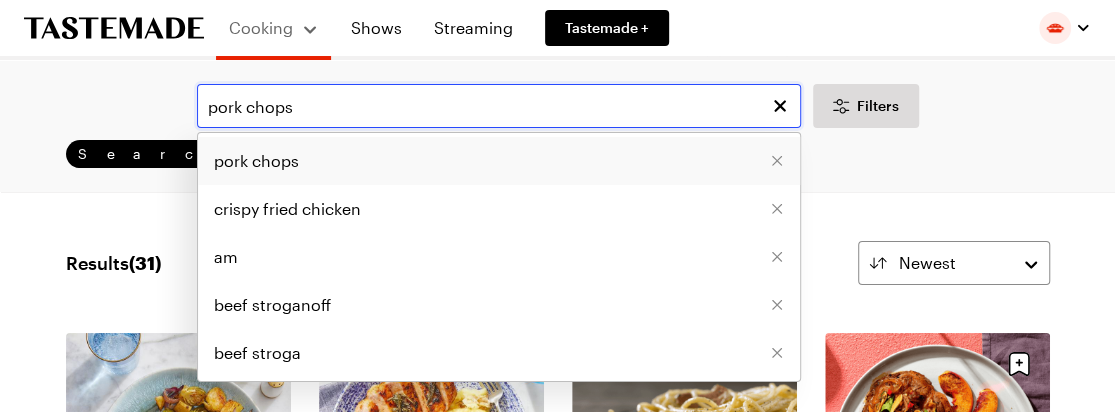 type on "pork chops" 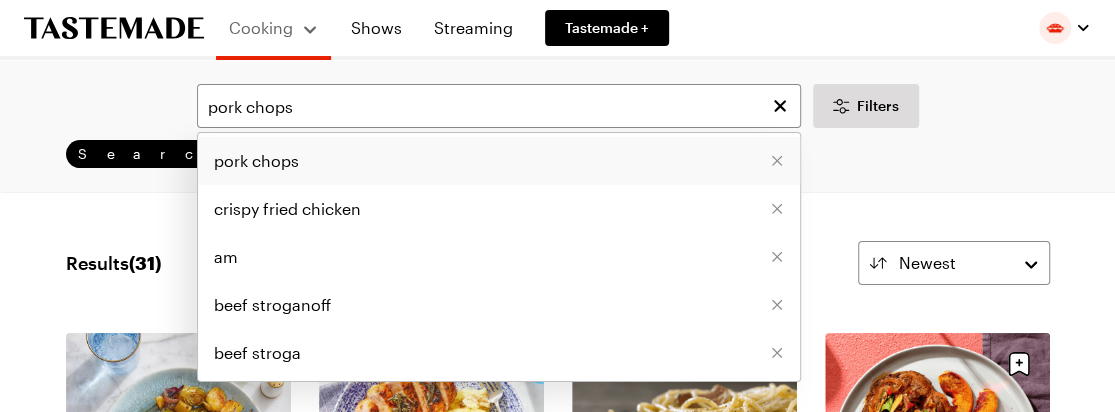 click on "pork chops" at bounding box center (256, 161) 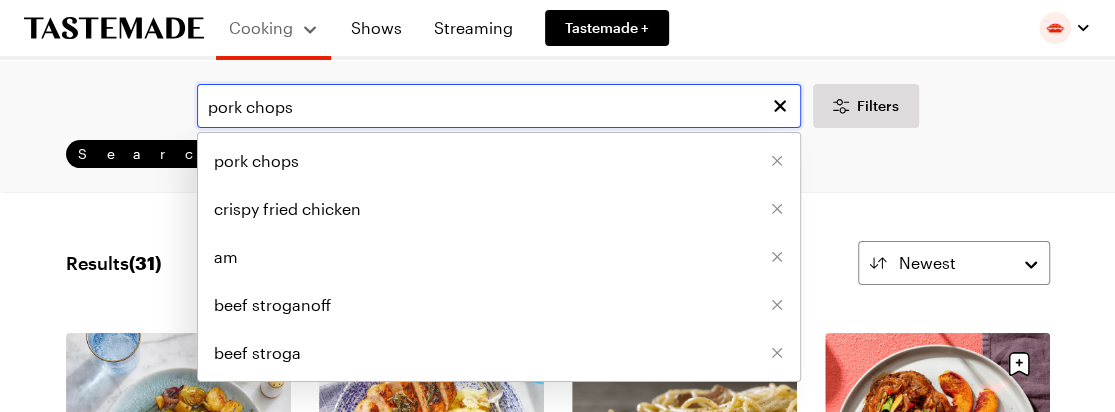 click on "pork chops" at bounding box center (499, 106) 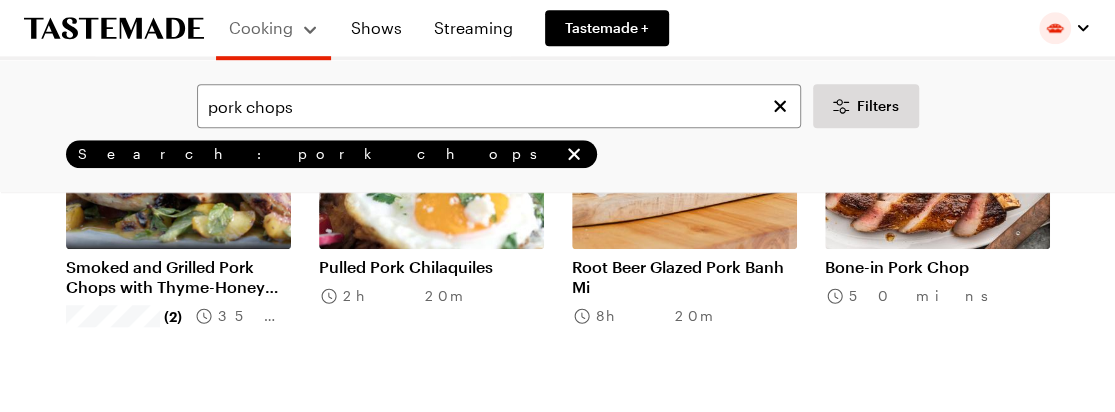scroll, scrollTop: 600, scrollLeft: 0, axis: vertical 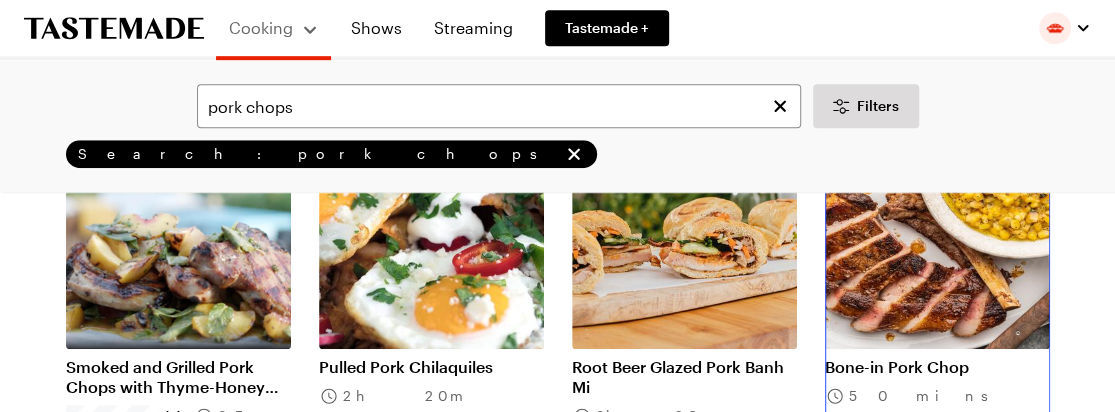 click on "Bone-in Pork Chop" at bounding box center [937, 367] 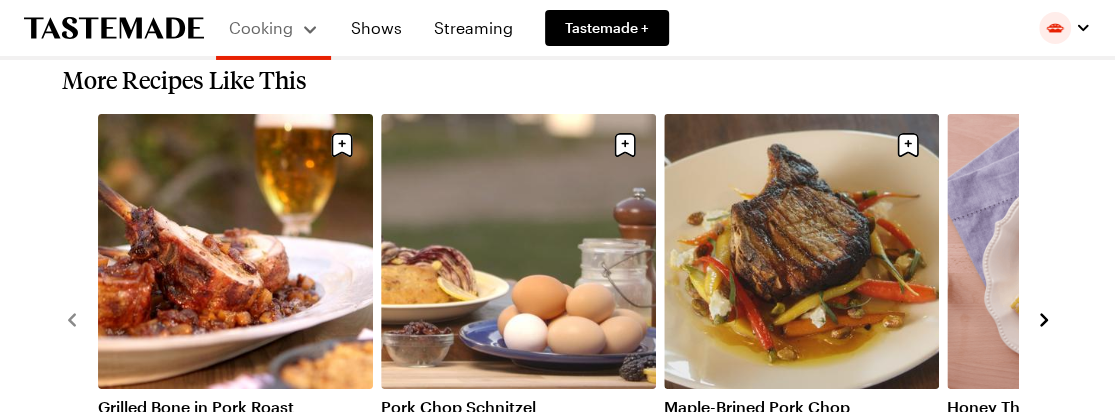 scroll, scrollTop: 3700, scrollLeft: 0, axis: vertical 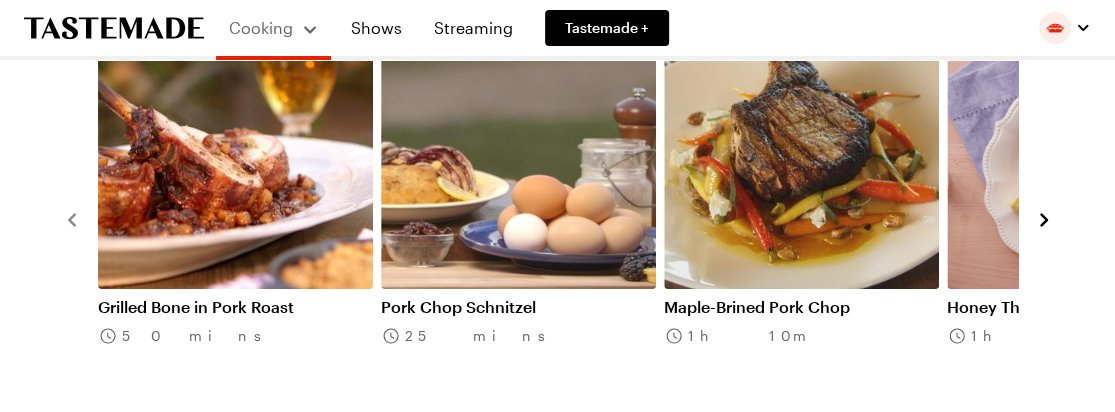 click 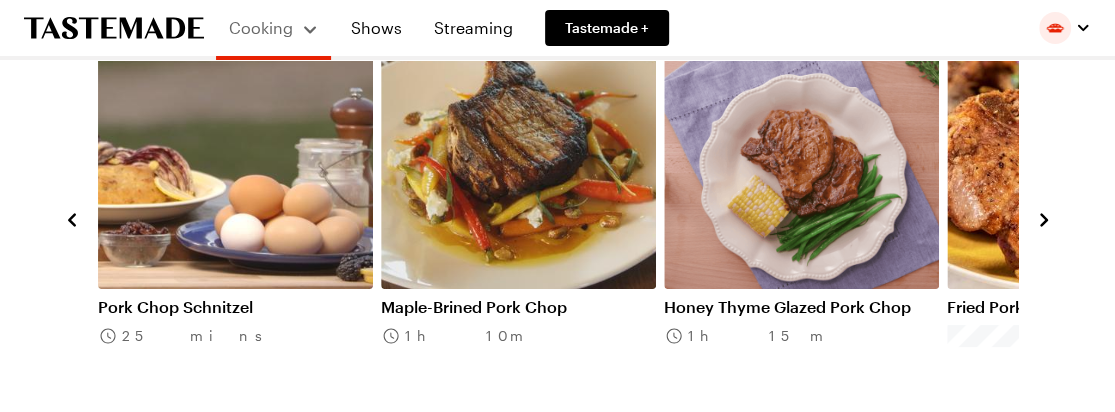 click 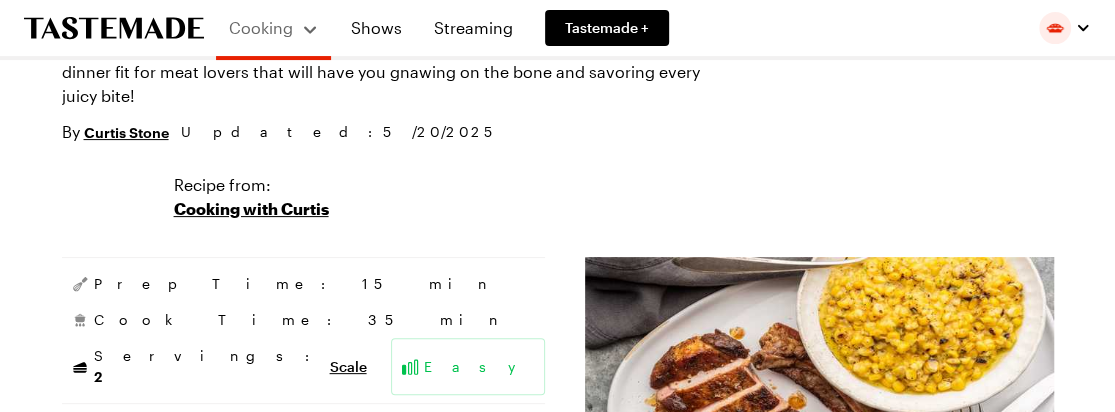 scroll, scrollTop: 100, scrollLeft: 0, axis: vertical 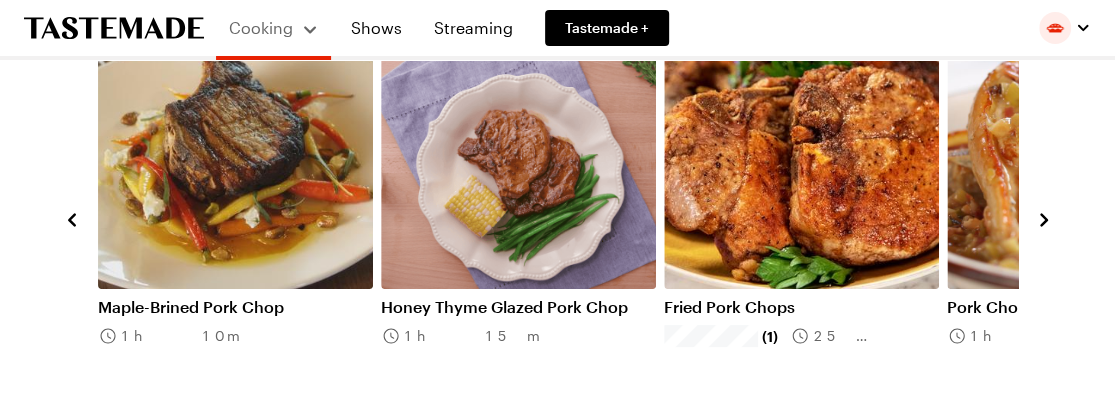 click on "Fried Pork Chops" at bounding box center [801, 307] 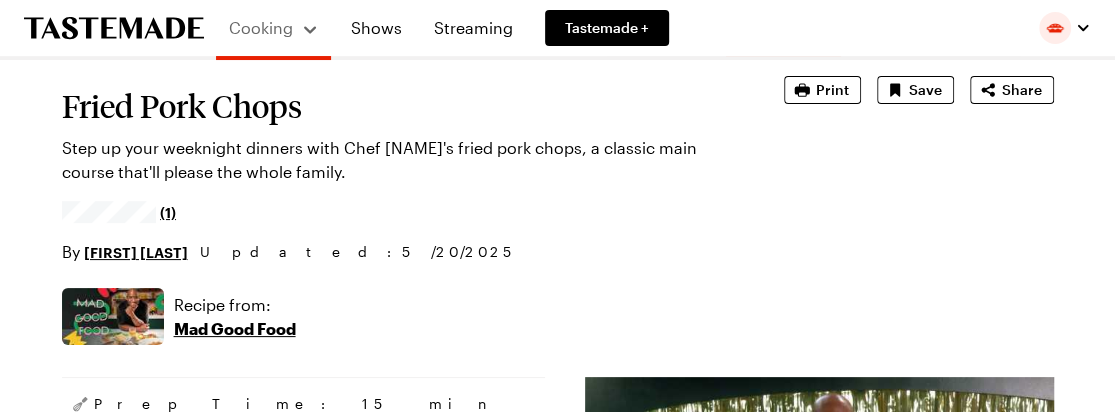 scroll, scrollTop: 200, scrollLeft: 0, axis: vertical 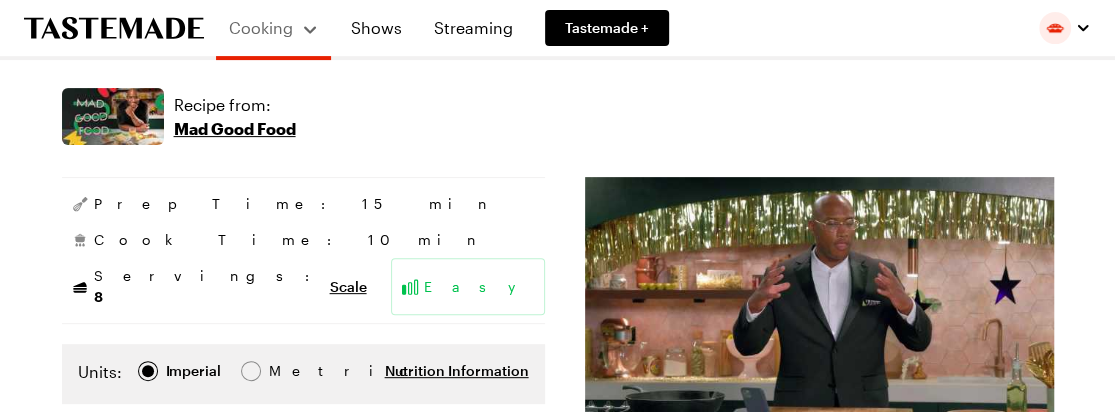 type on "x" 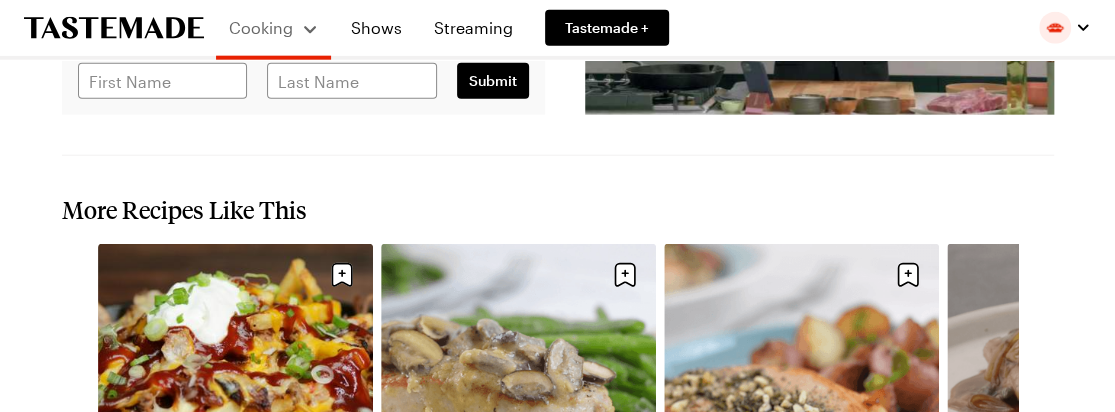 scroll, scrollTop: 2600, scrollLeft: 0, axis: vertical 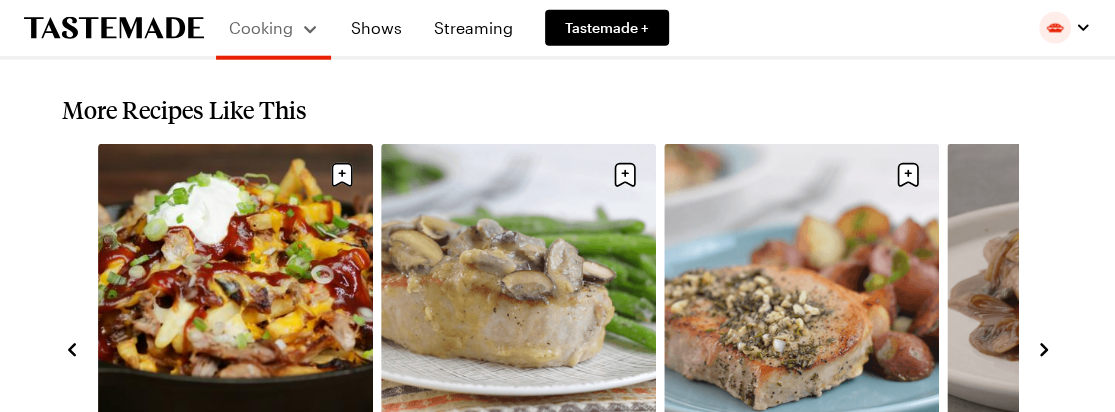 click 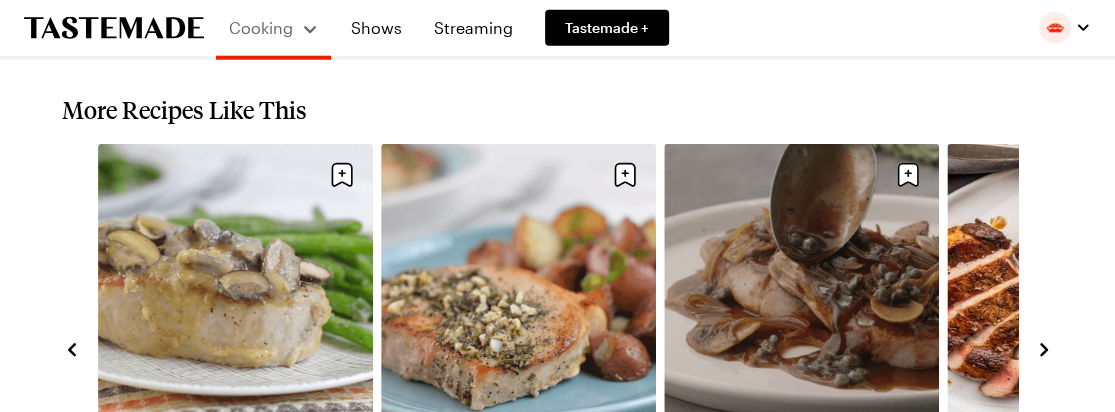 click 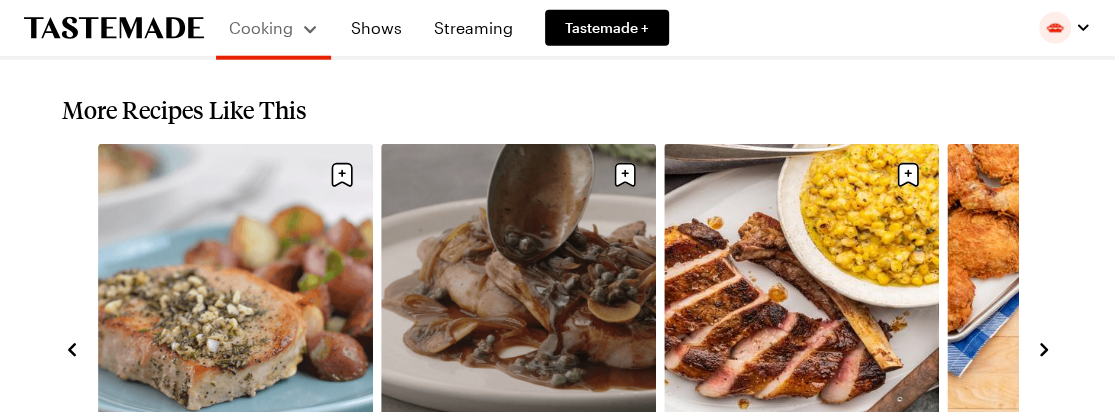 click 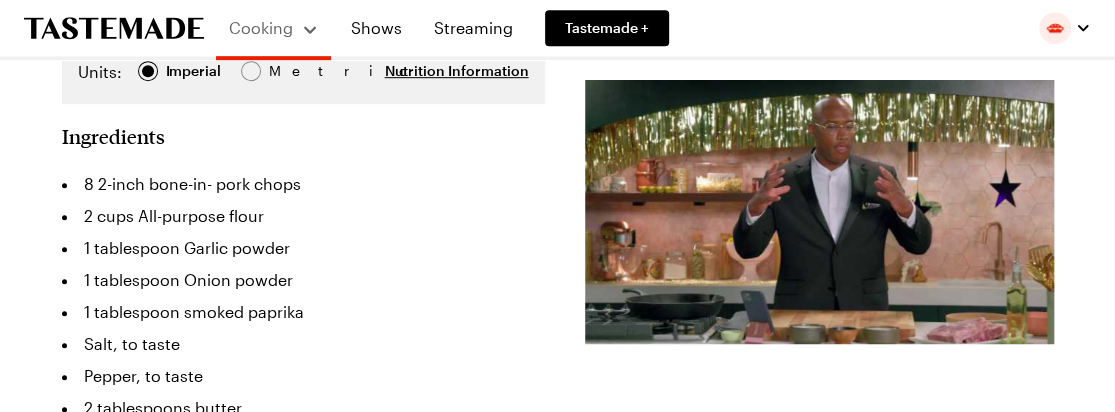 scroll, scrollTop: 0, scrollLeft: 0, axis: both 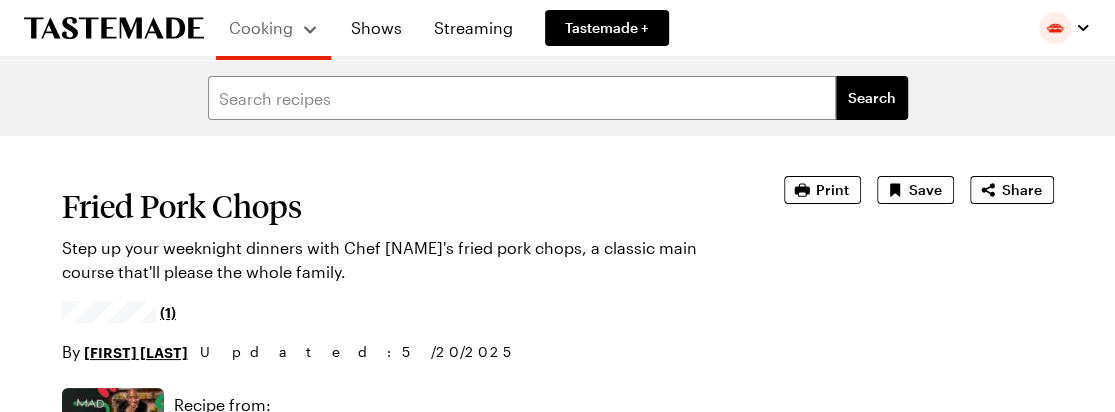 click 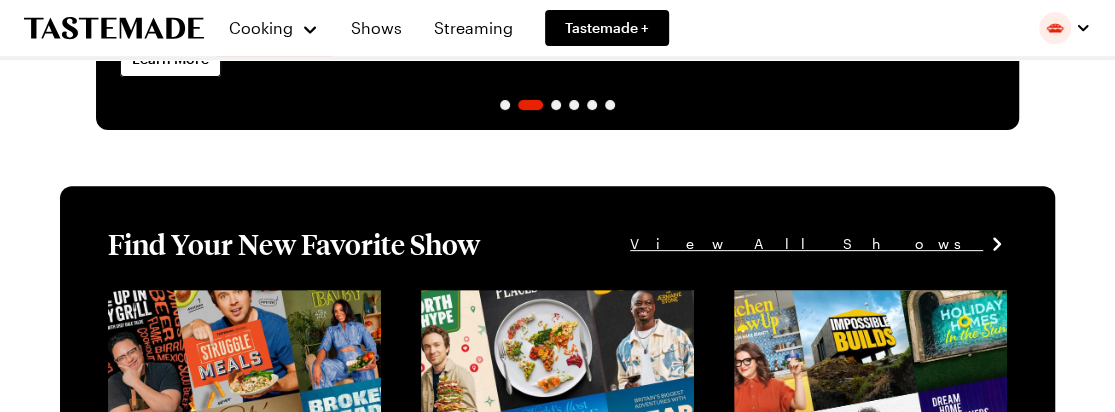 scroll, scrollTop: 0, scrollLeft: 0, axis: both 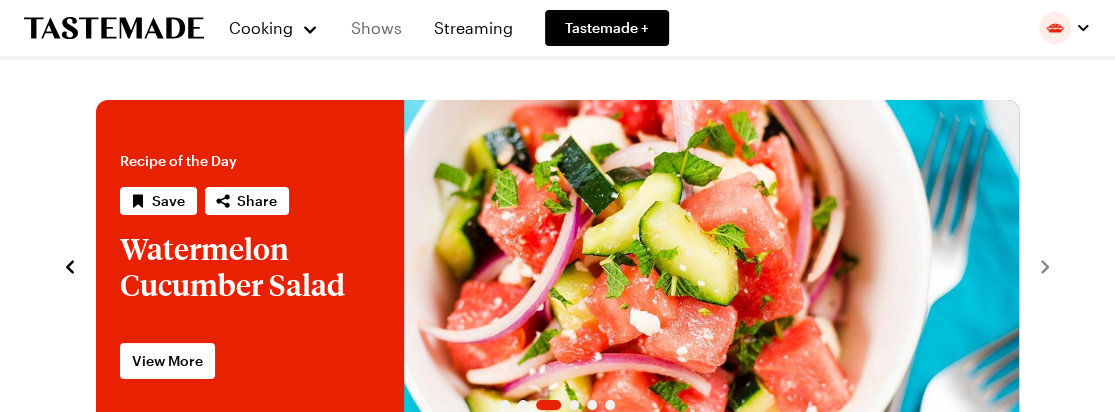 click on "Shows" at bounding box center [376, 28] 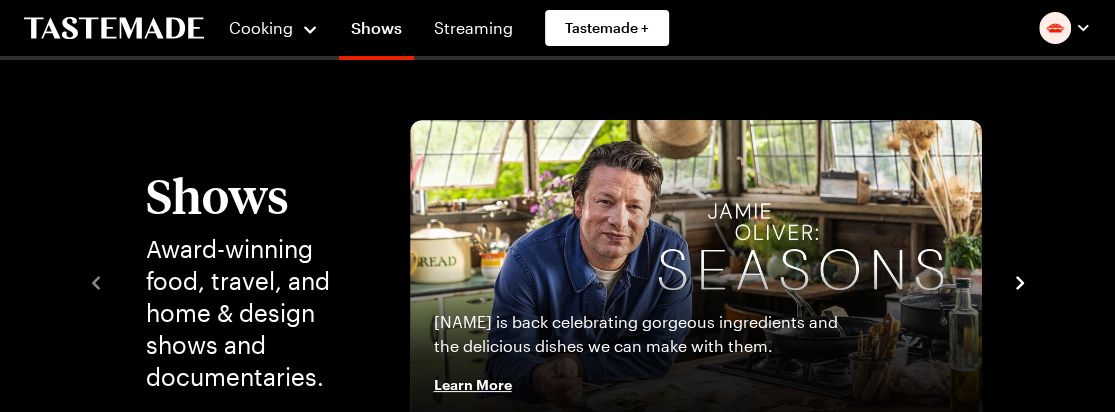 click 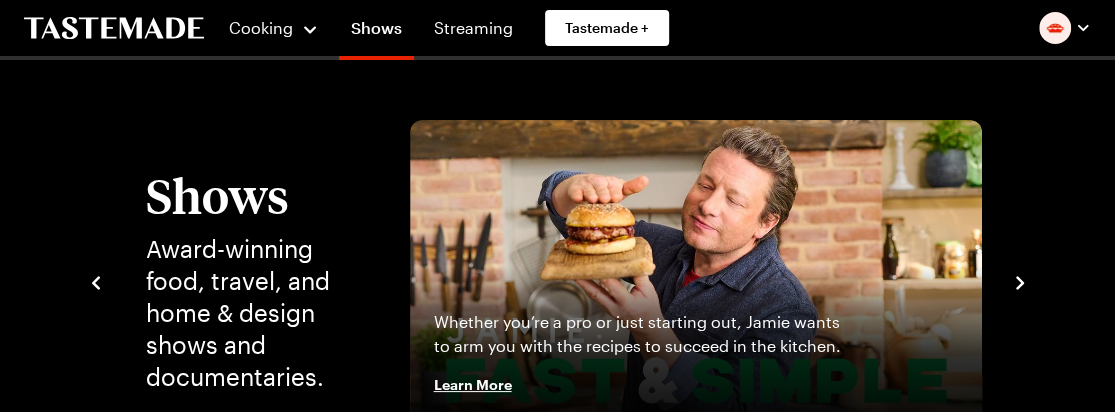 click 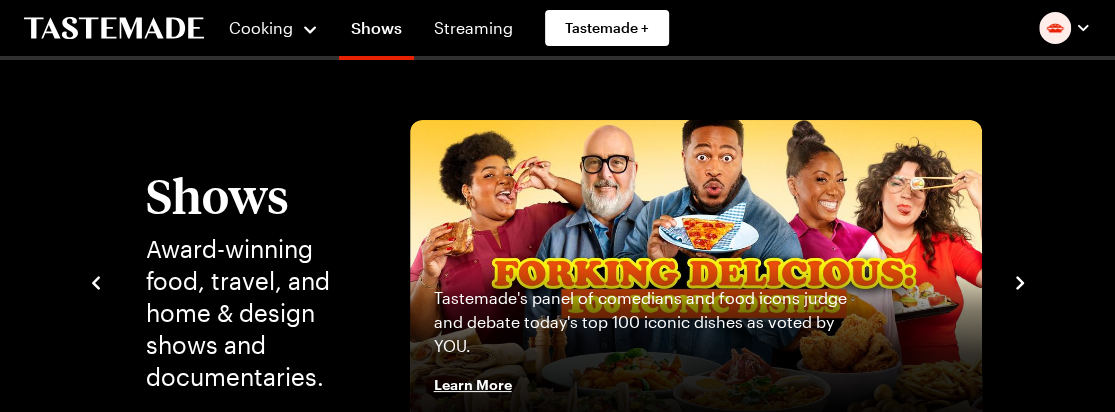 click 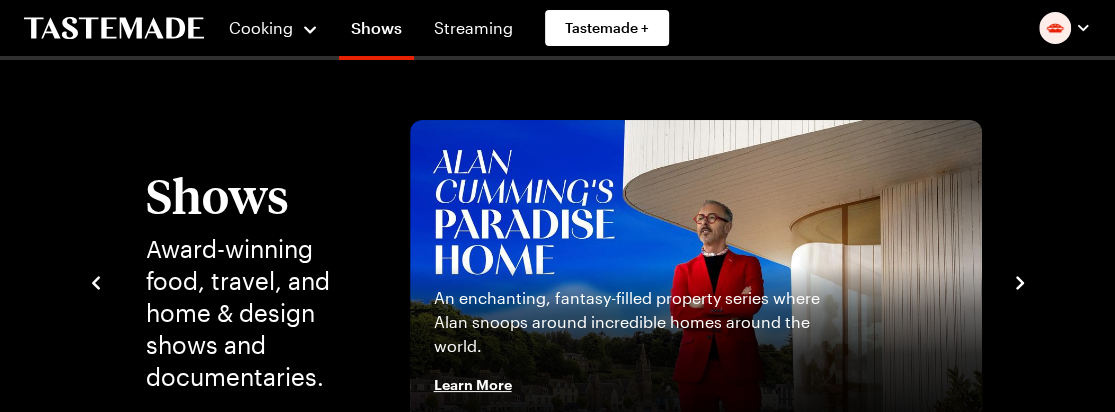 click 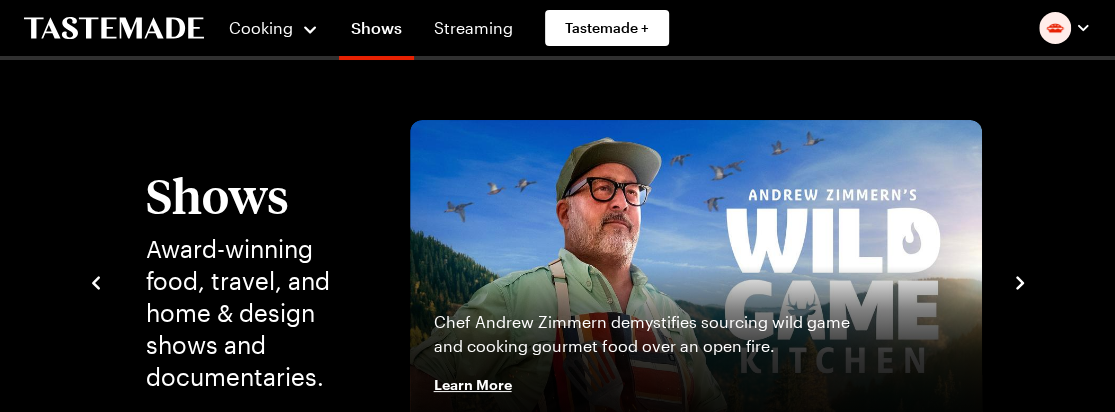 click 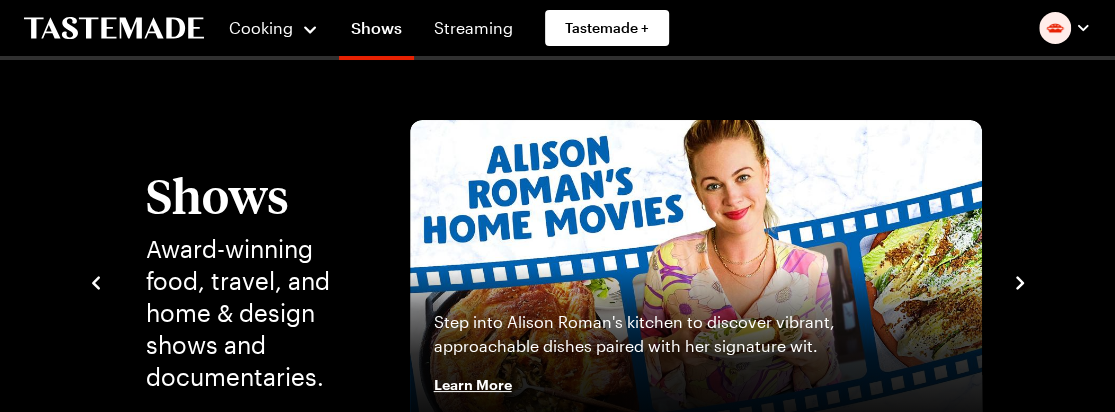 click 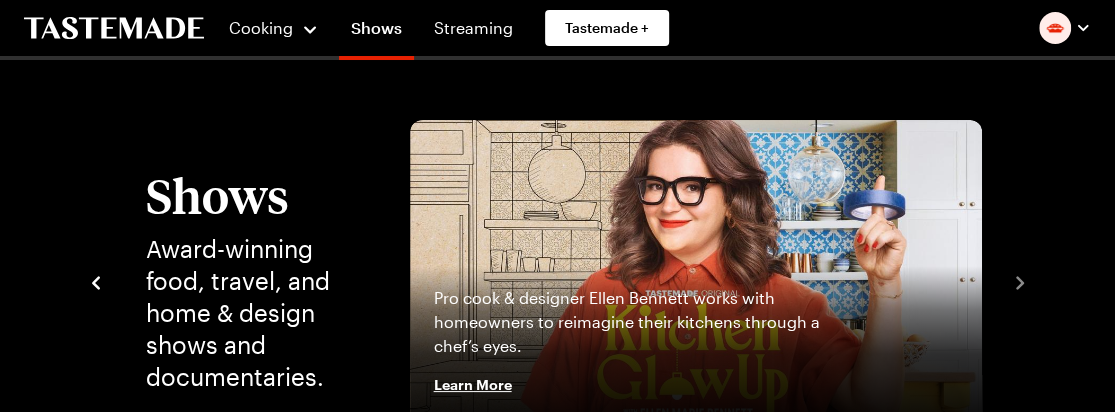 click 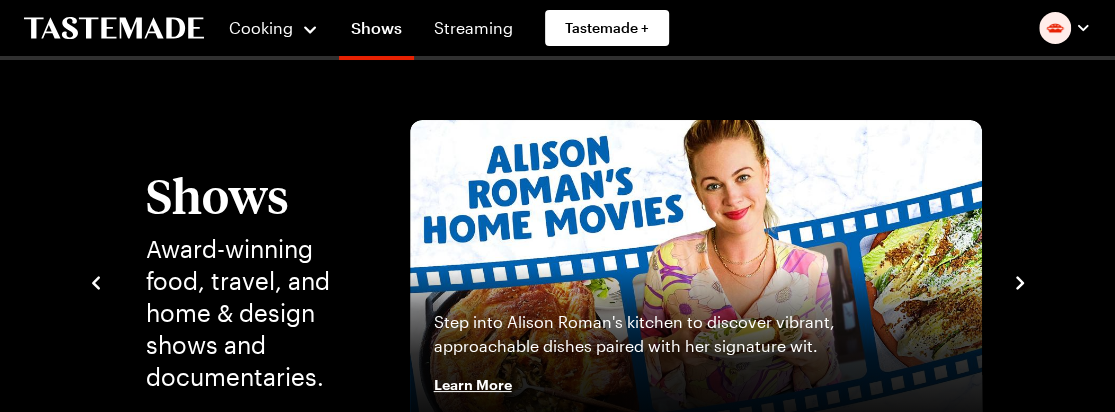 click 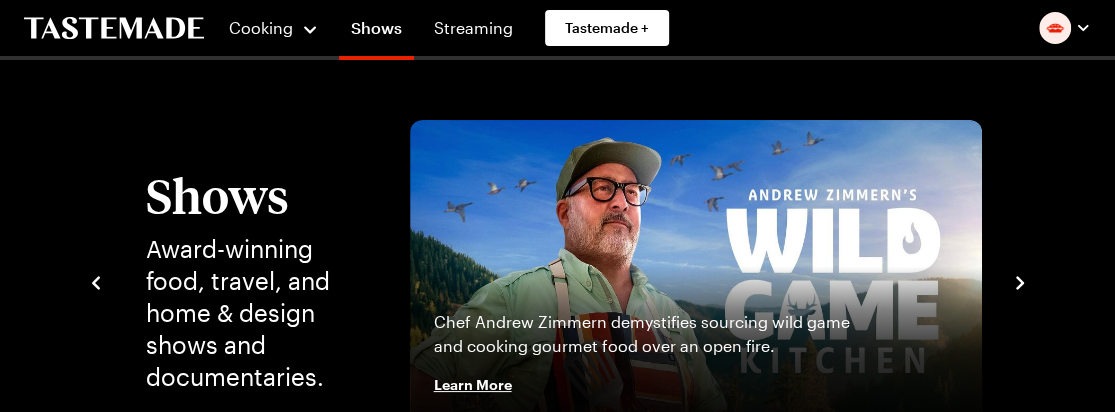 click 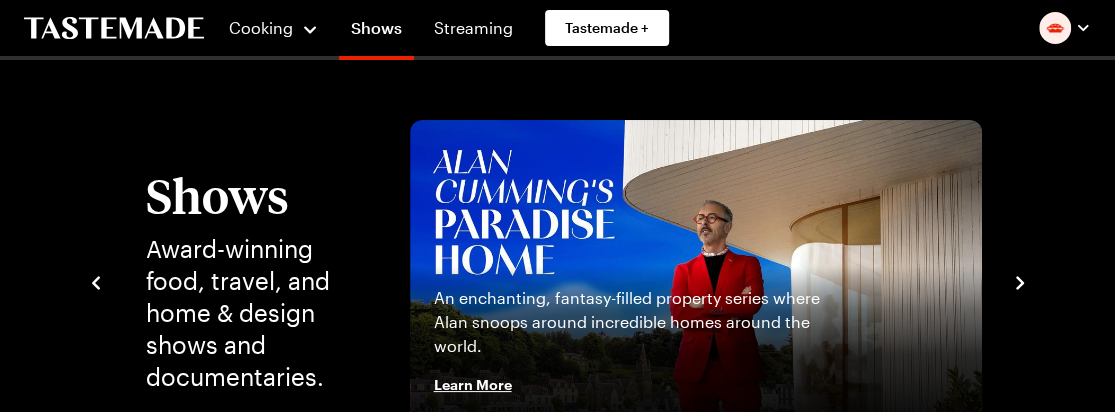 click 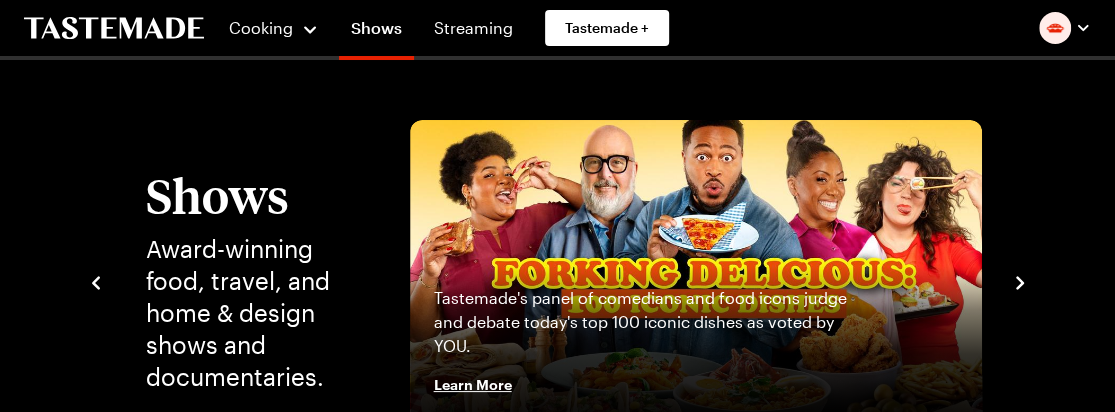 click 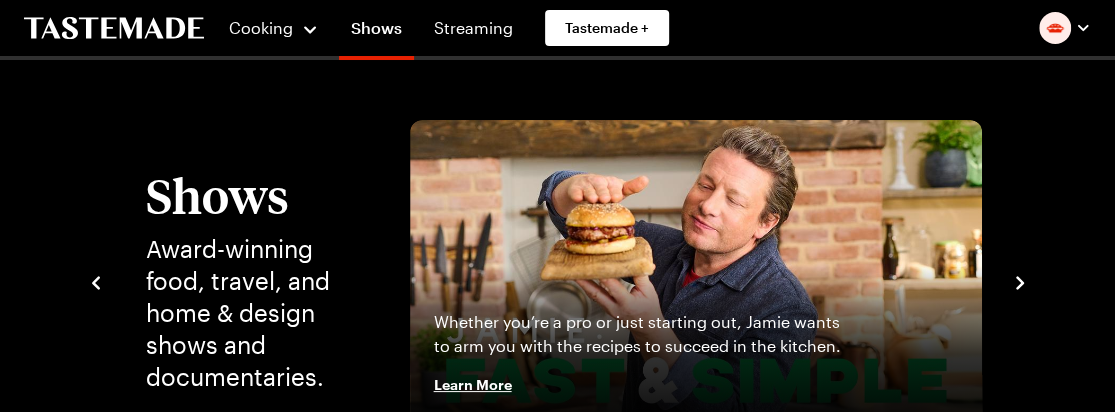click 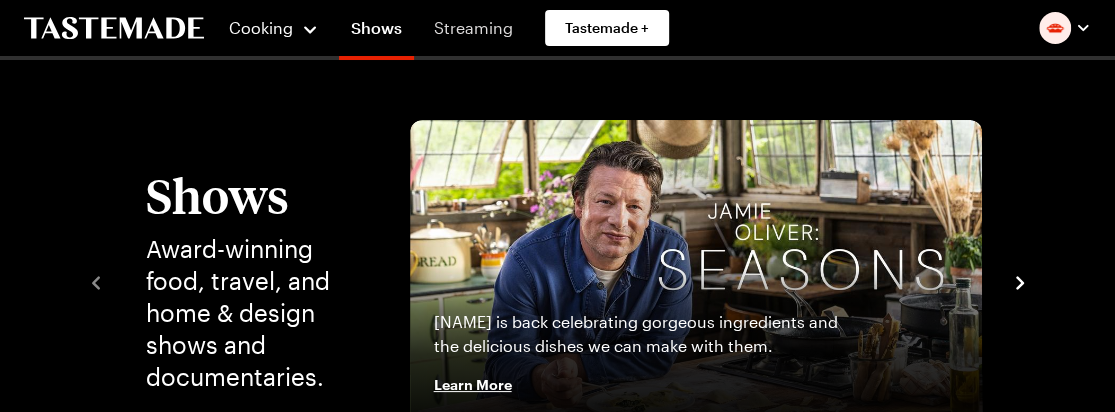 click on "Streaming" at bounding box center [473, 28] 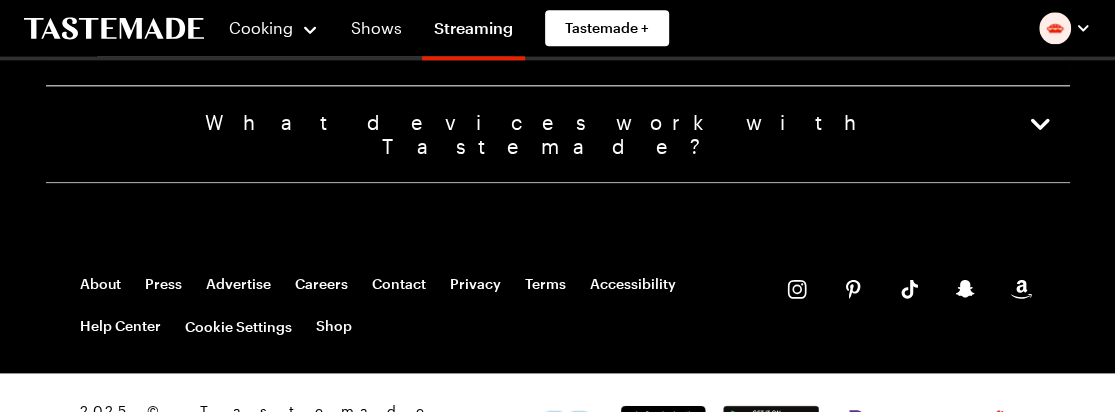 scroll, scrollTop: 5033, scrollLeft: 0, axis: vertical 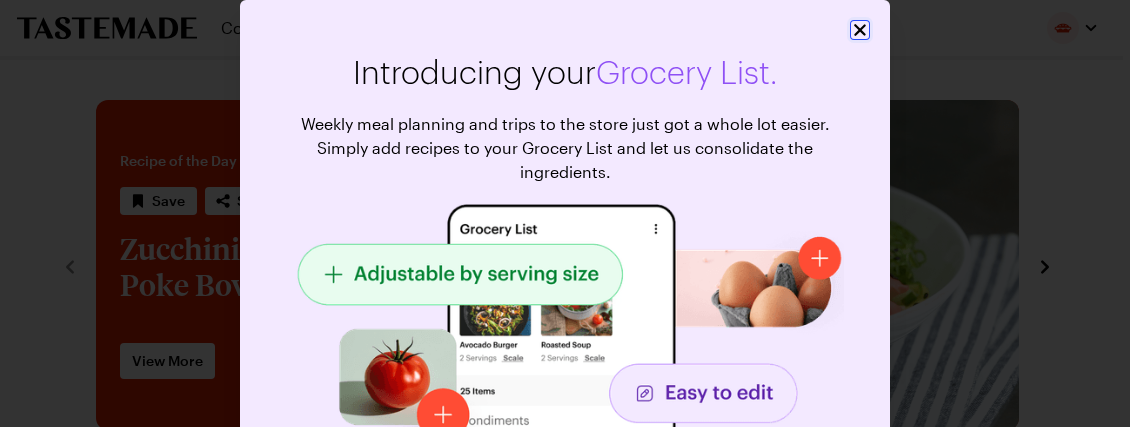 click 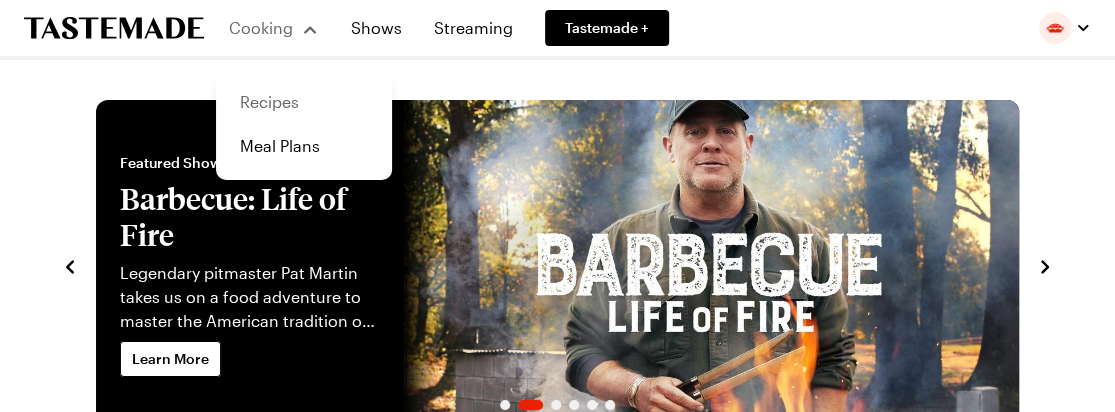 click on "Recipes" at bounding box center (304, 102) 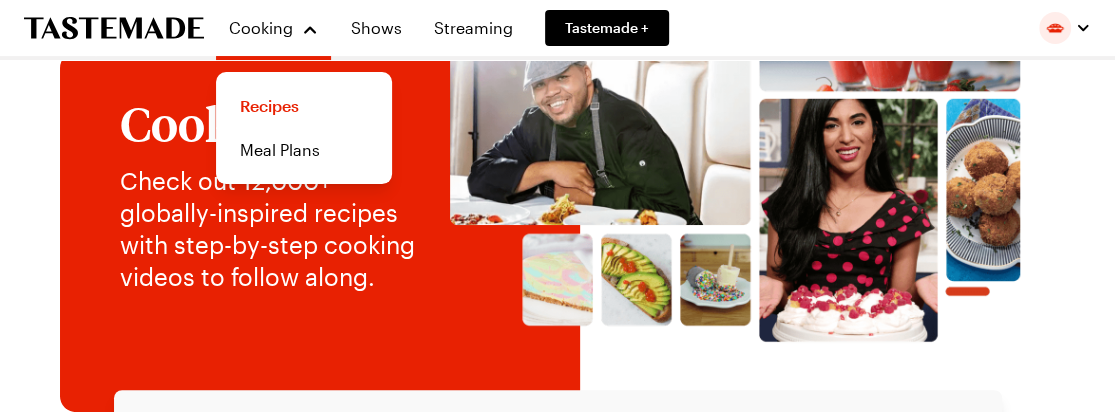 scroll, scrollTop: 300, scrollLeft: 0, axis: vertical 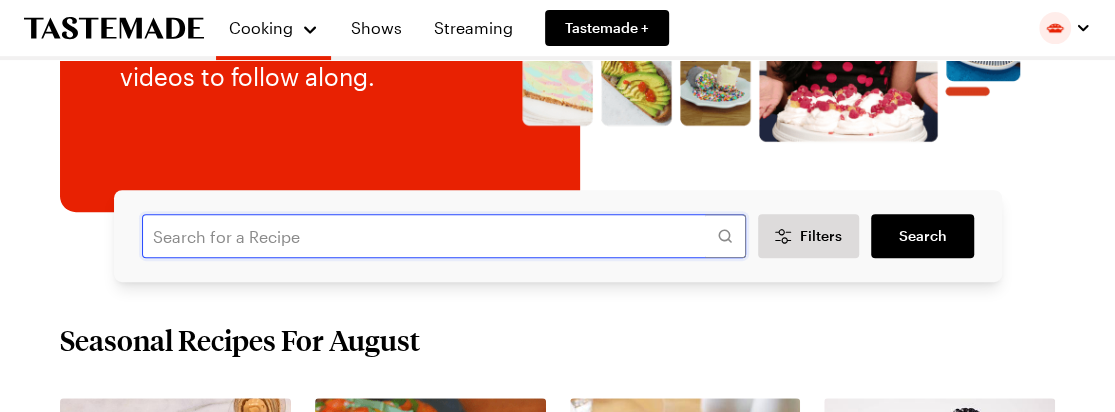 click at bounding box center (444, 236) 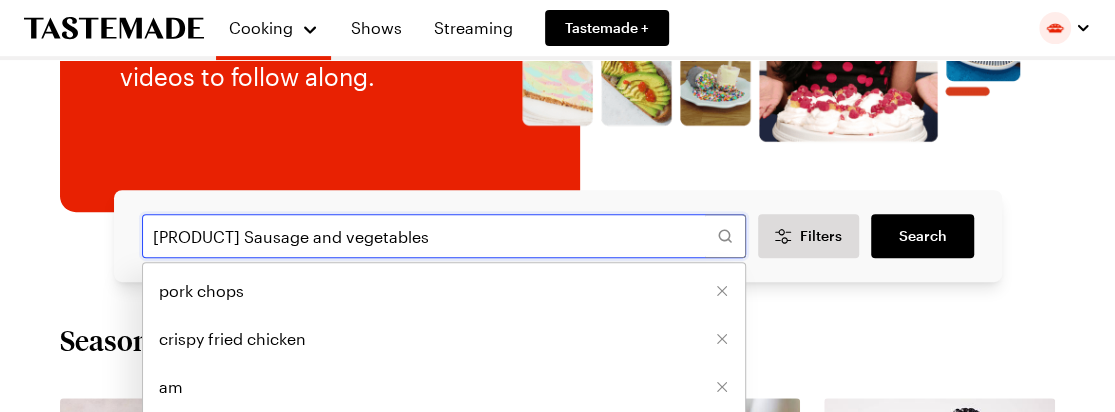 type on "Turkey Sausage and vegetables" 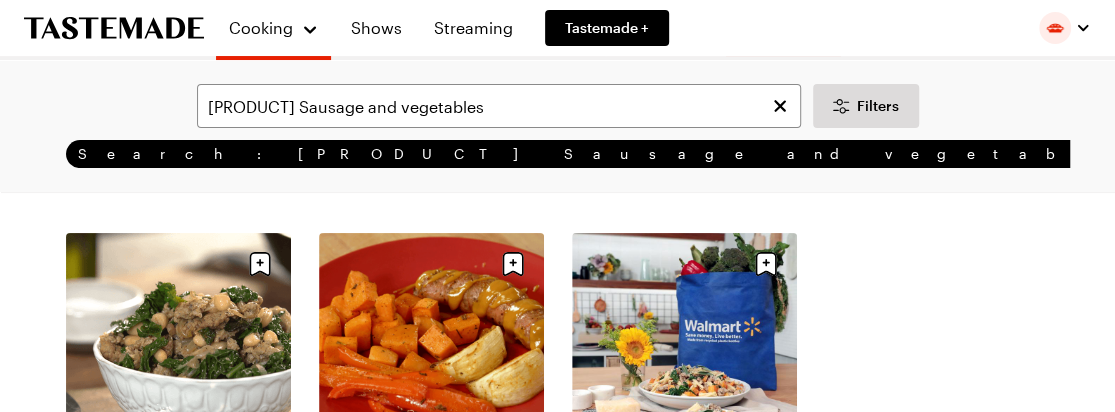 scroll, scrollTop: 200, scrollLeft: 0, axis: vertical 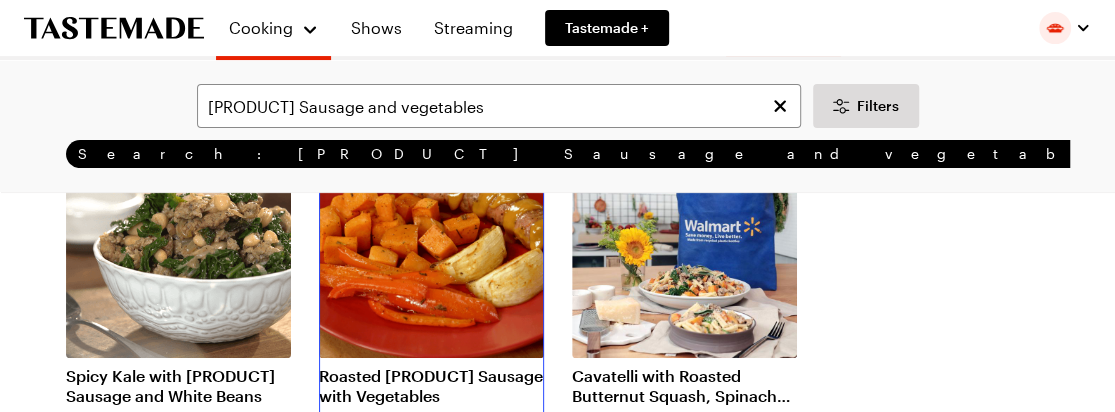 click on "Roasted Turkey Sausage with Vegetables" at bounding box center (431, 386) 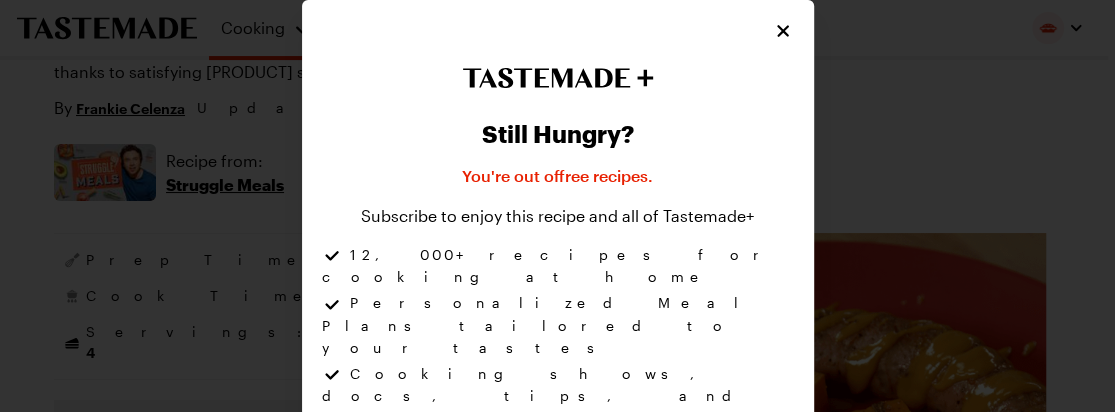 scroll, scrollTop: 0, scrollLeft: 0, axis: both 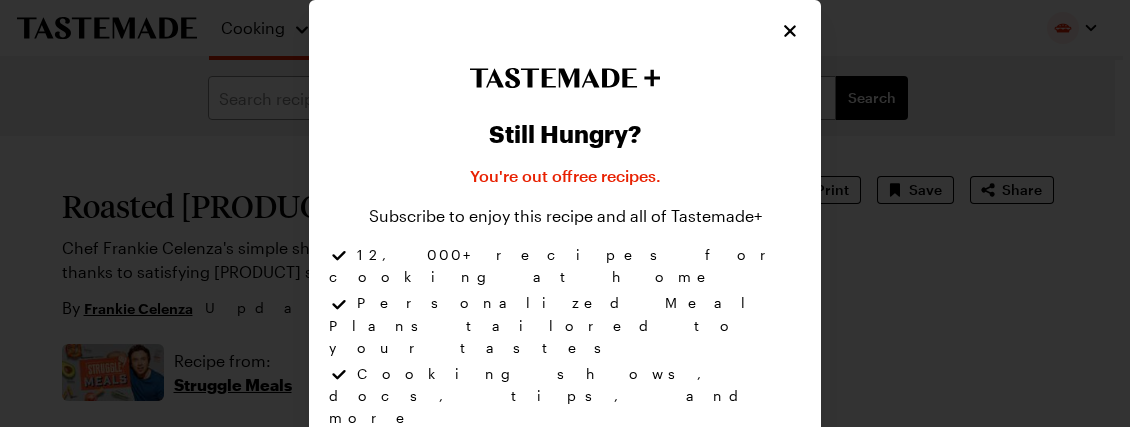 type on "x" 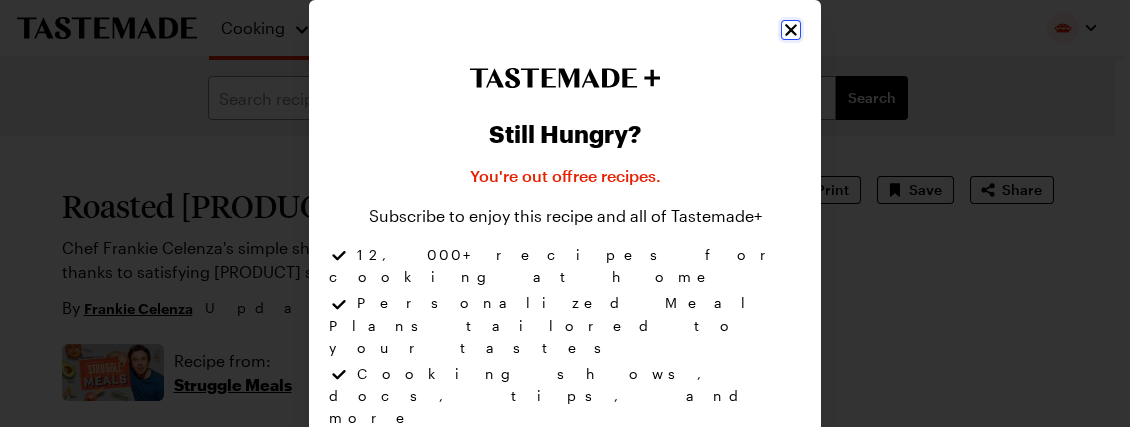click 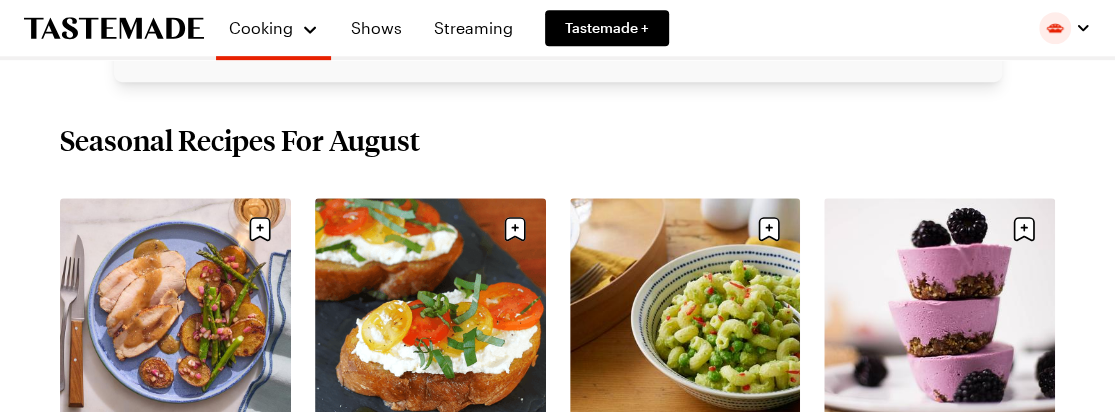 scroll, scrollTop: 0, scrollLeft: 0, axis: both 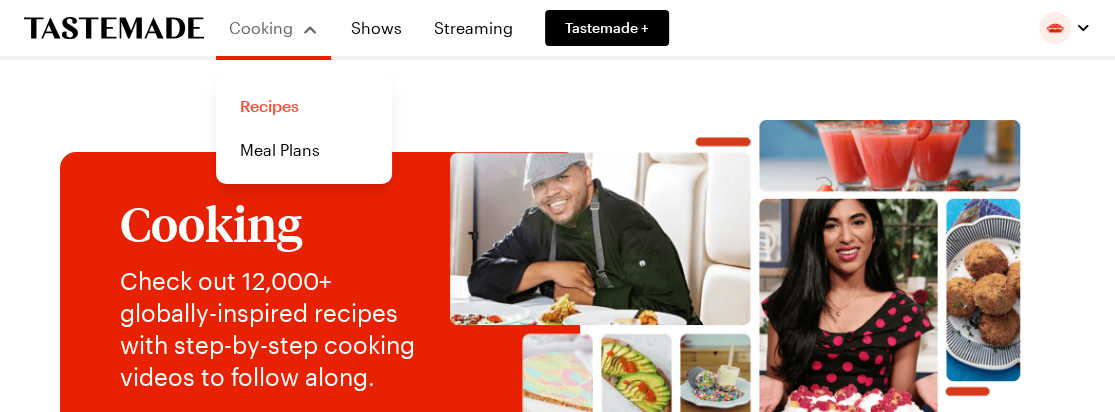 click on "Recipes" at bounding box center (304, 106) 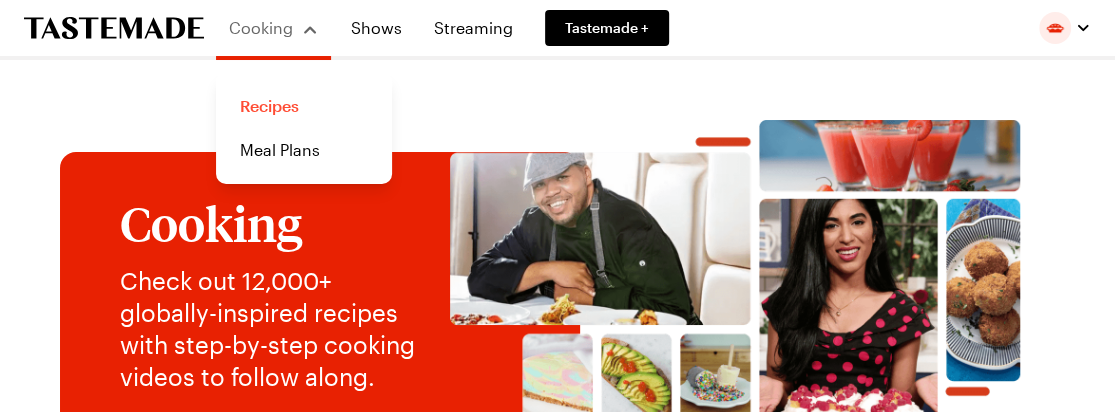 click on "Recipes" at bounding box center (304, 106) 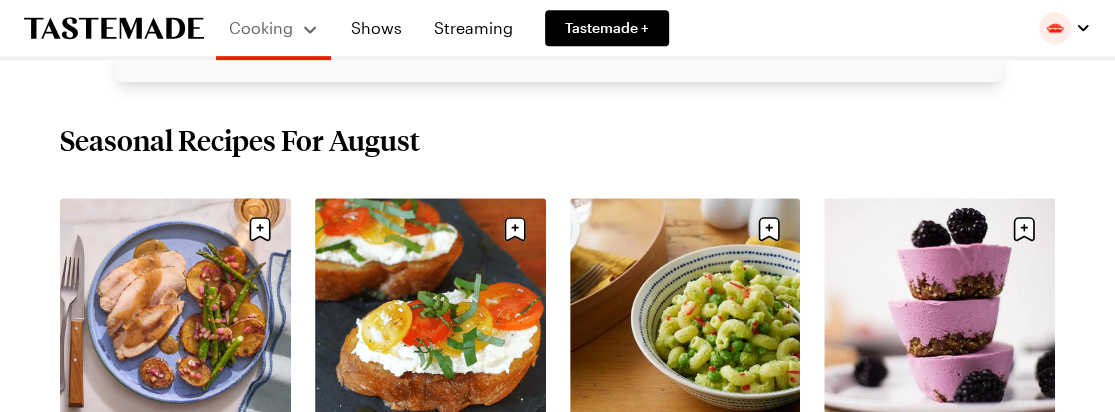 scroll, scrollTop: 400, scrollLeft: 0, axis: vertical 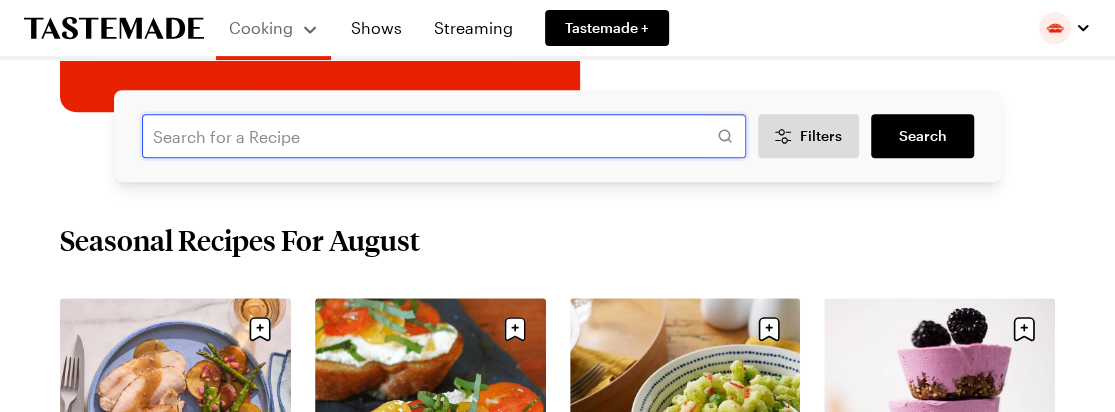 click at bounding box center [444, 136] 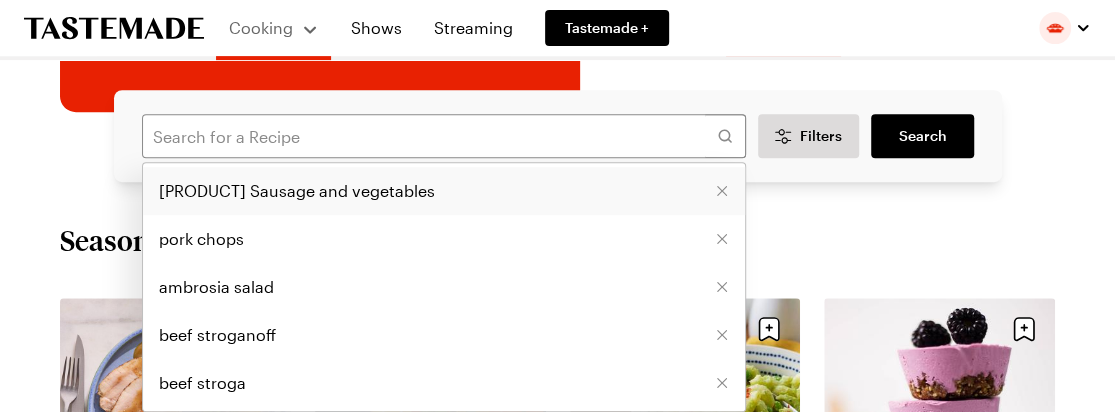 click on "Turkey Sausage and vegetables" at bounding box center [297, 191] 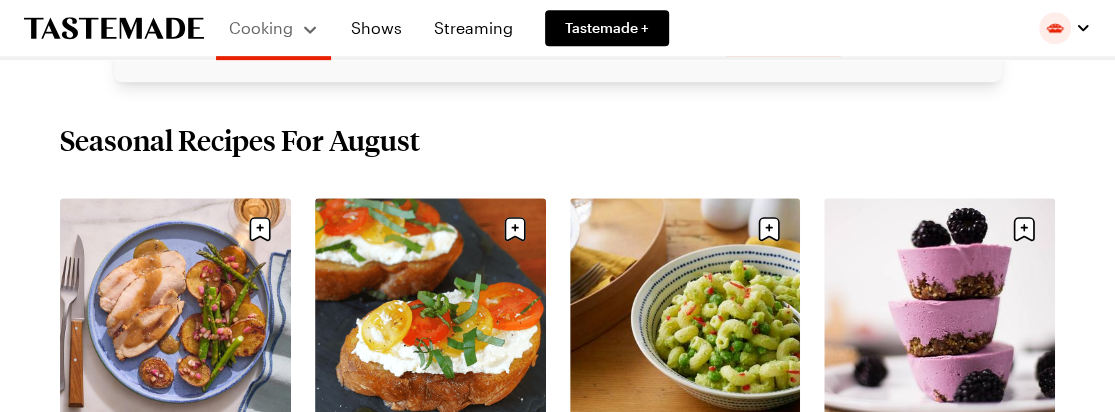 scroll, scrollTop: 400, scrollLeft: 0, axis: vertical 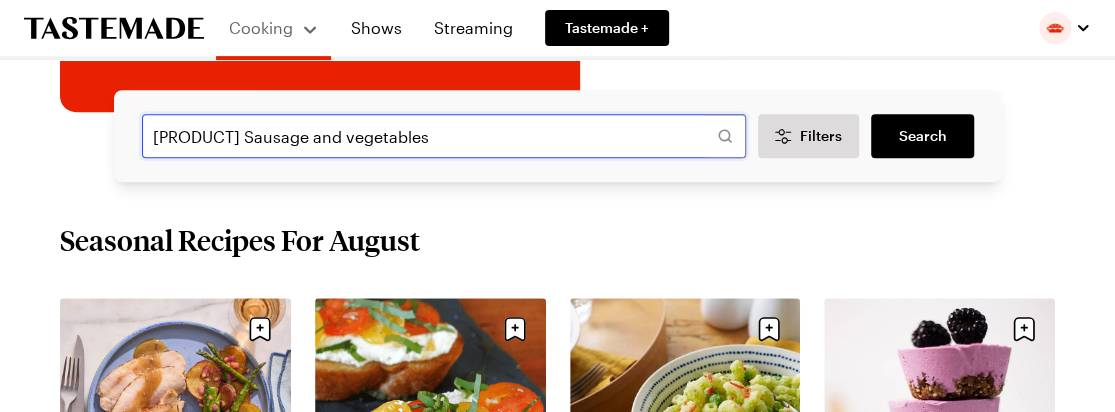 click on "Turkey Sausage and vegetables" at bounding box center [444, 136] 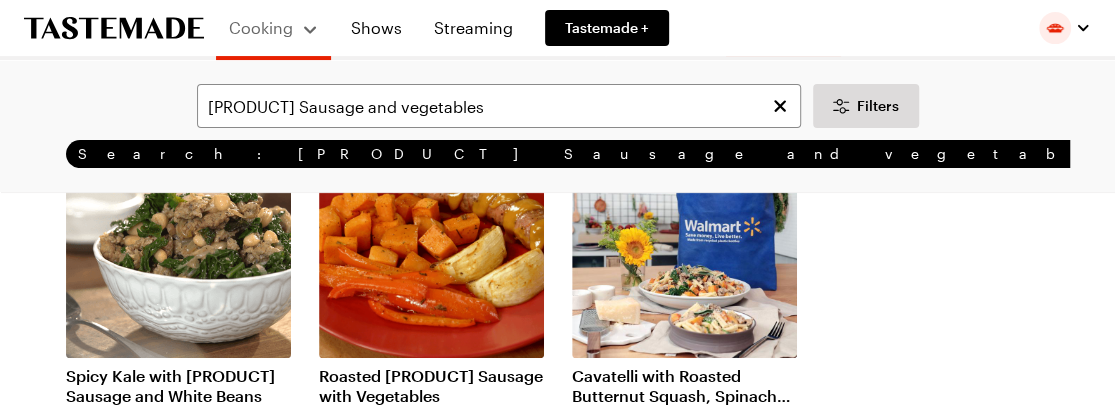 scroll, scrollTop: 300, scrollLeft: 0, axis: vertical 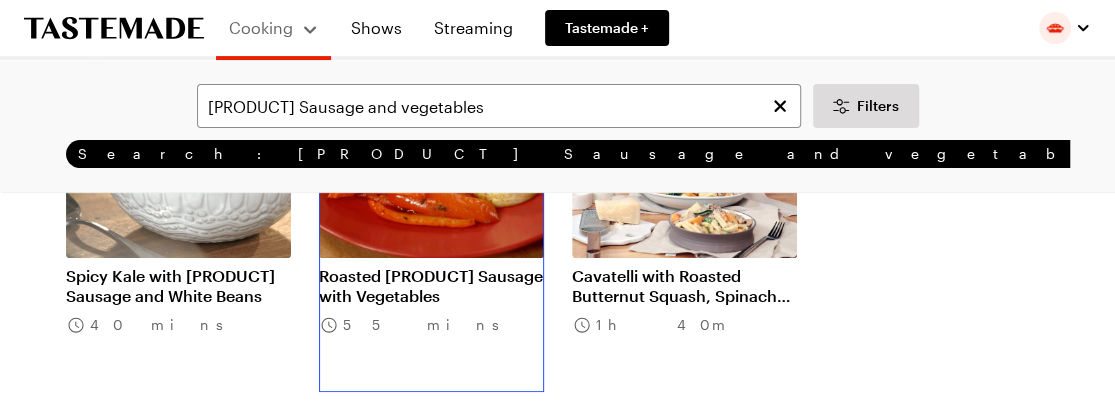 click on "Roasted Turkey Sausage with Vegetables" at bounding box center [431, 286] 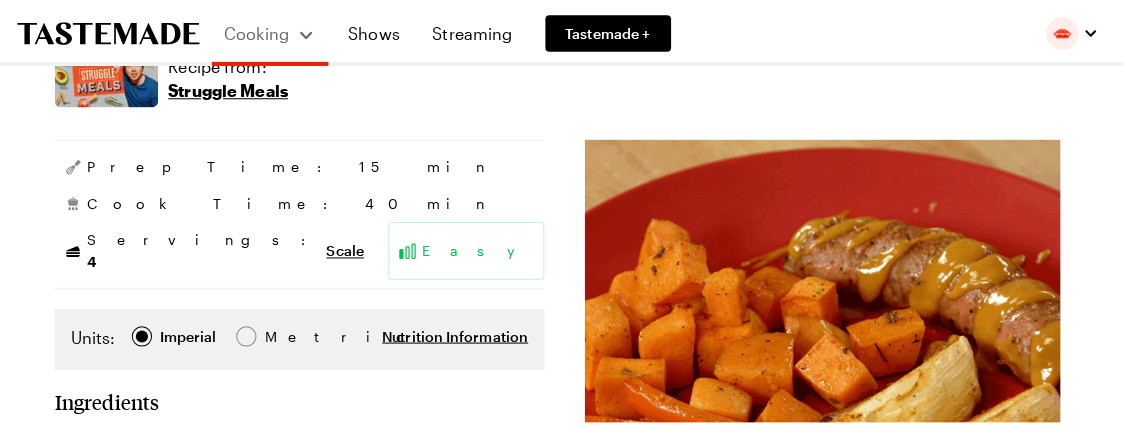 scroll, scrollTop: 0, scrollLeft: 0, axis: both 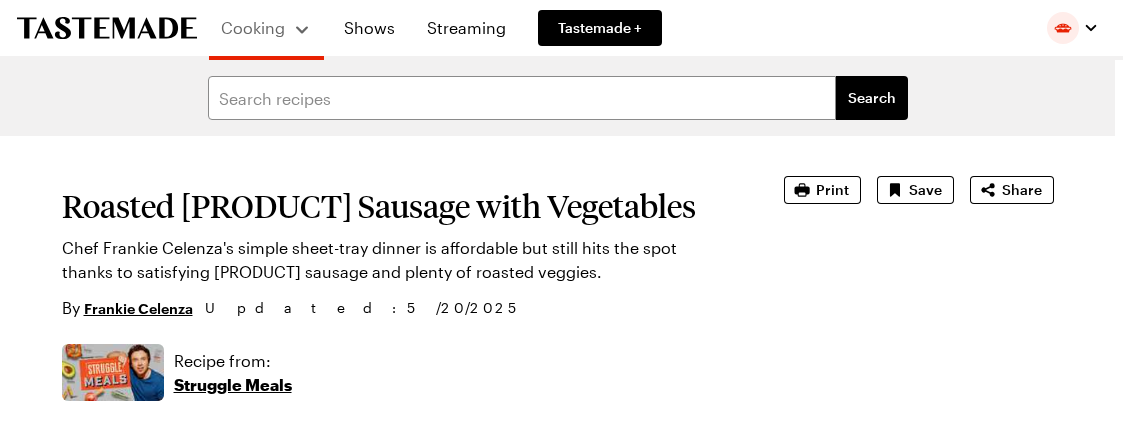 type on "x" 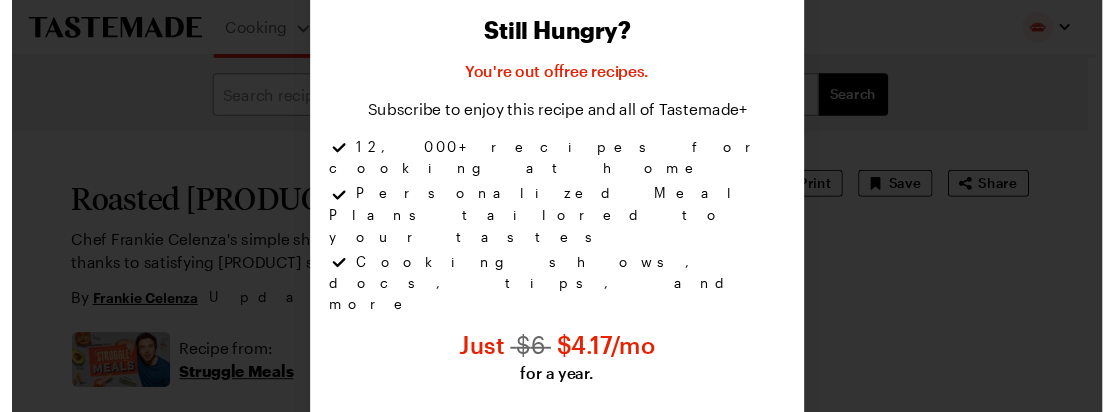scroll, scrollTop: 0, scrollLeft: 0, axis: both 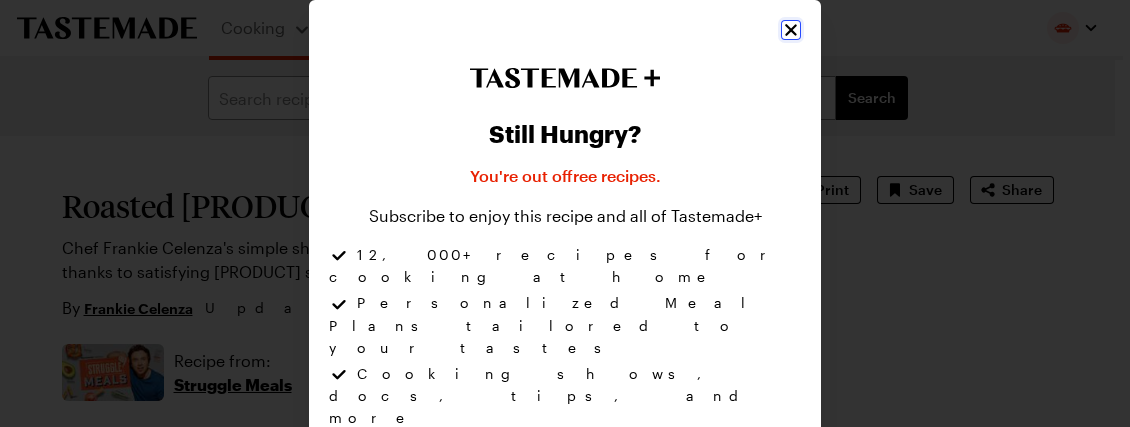 click 